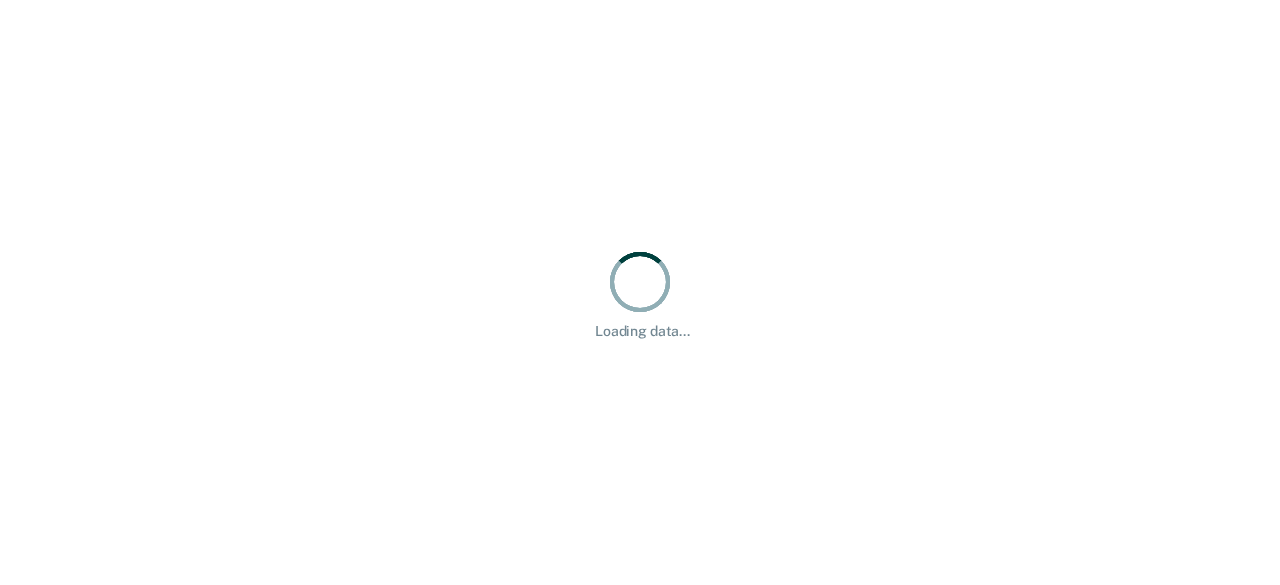 scroll, scrollTop: 0, scrollLeft: 0, axis: both 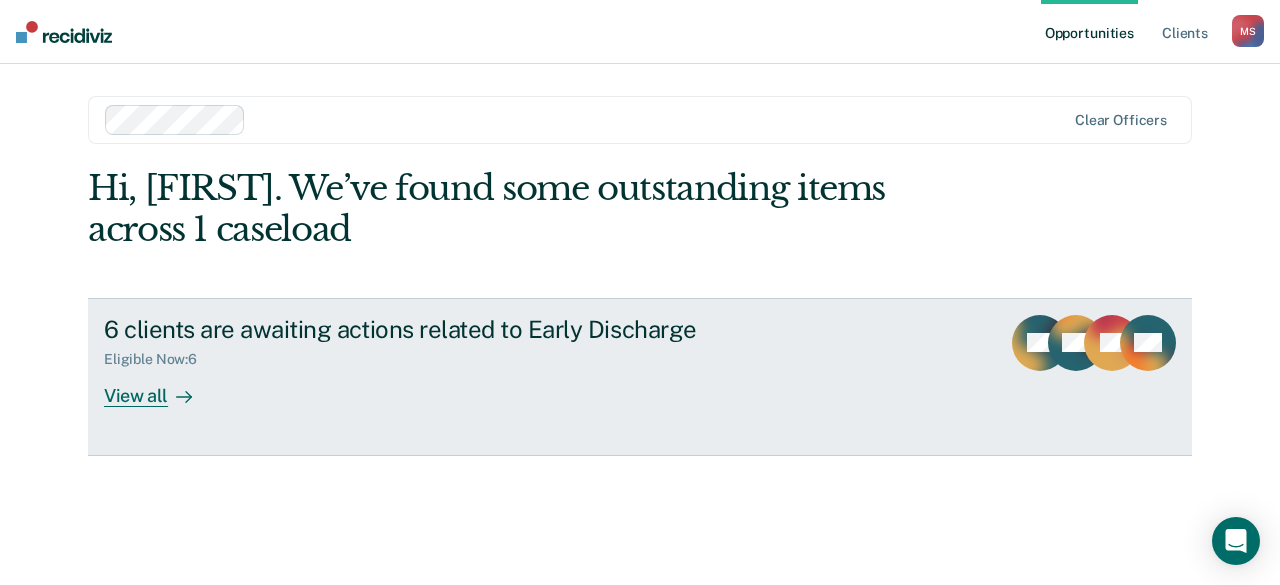 click at bounding box center (180, 395) 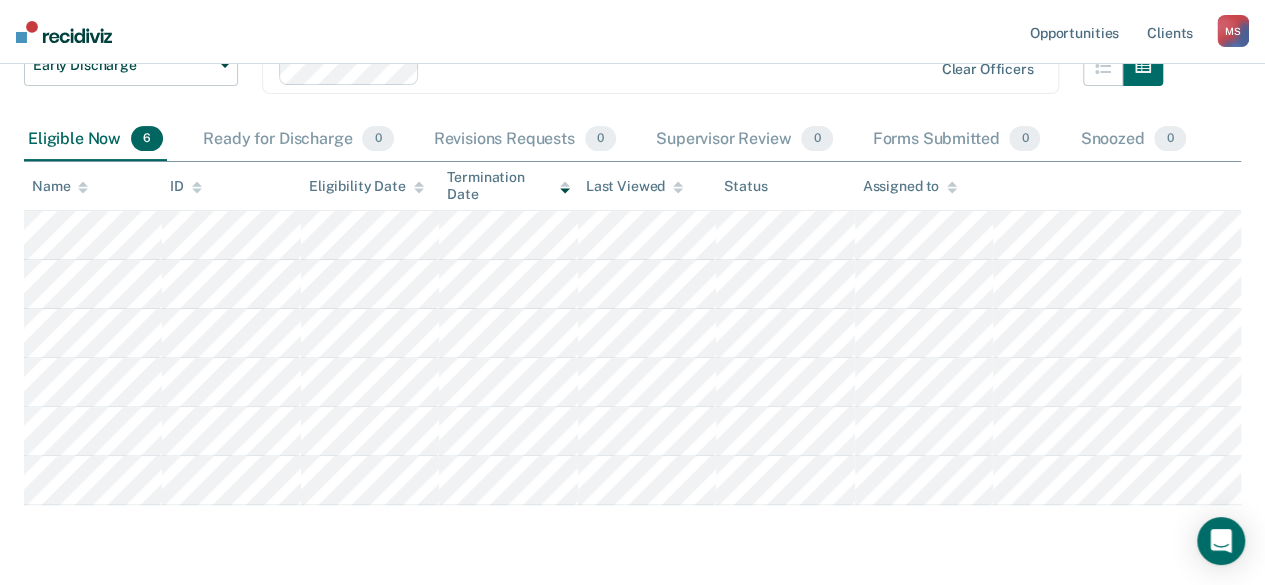 scroll, scrollTop: 228, scrollLeft: 0, axis: vertical 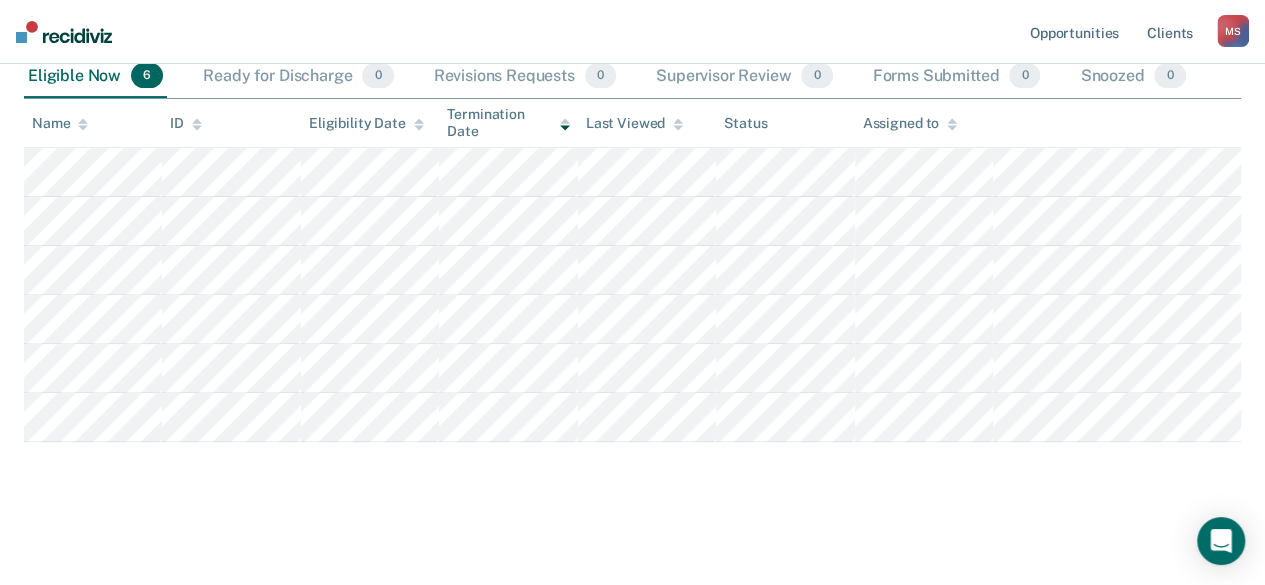 click on "M S" at bounding box center (1233, 31) 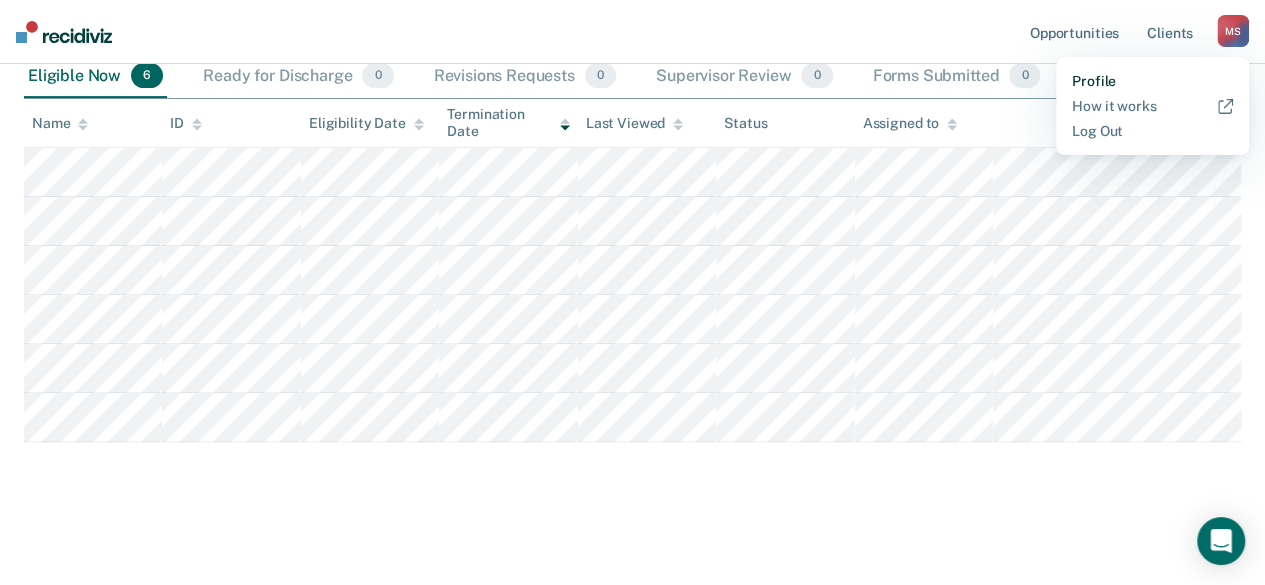 click on "Profile" at bounding box center (1152, 81) 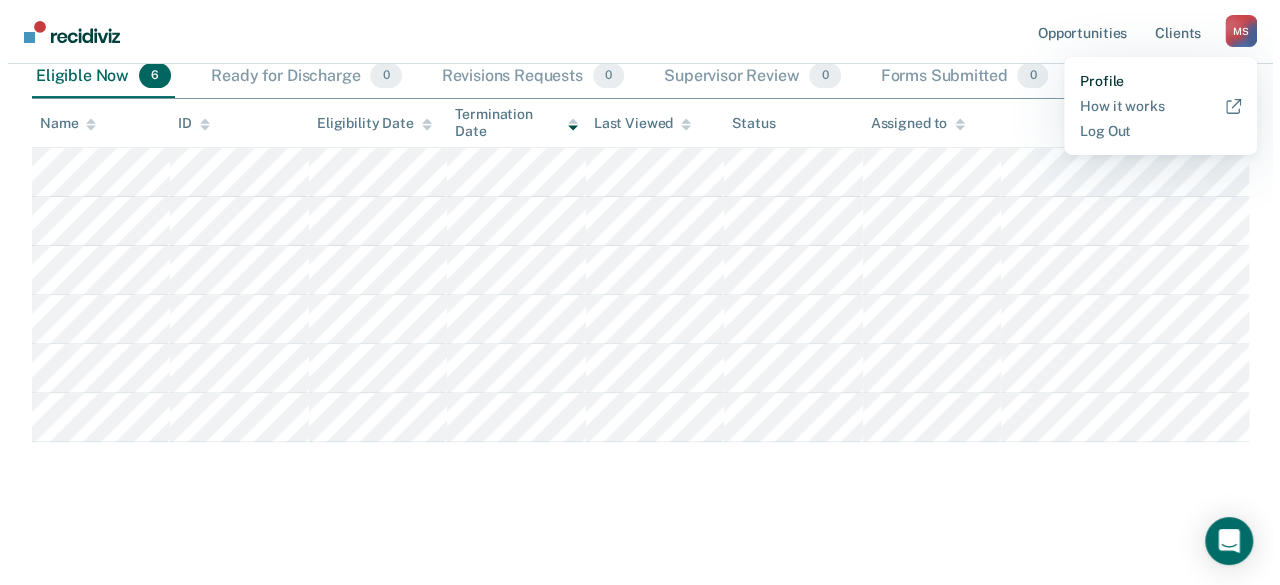 scroll, scrollTop: 0, scrollLeft: 0, axis: both 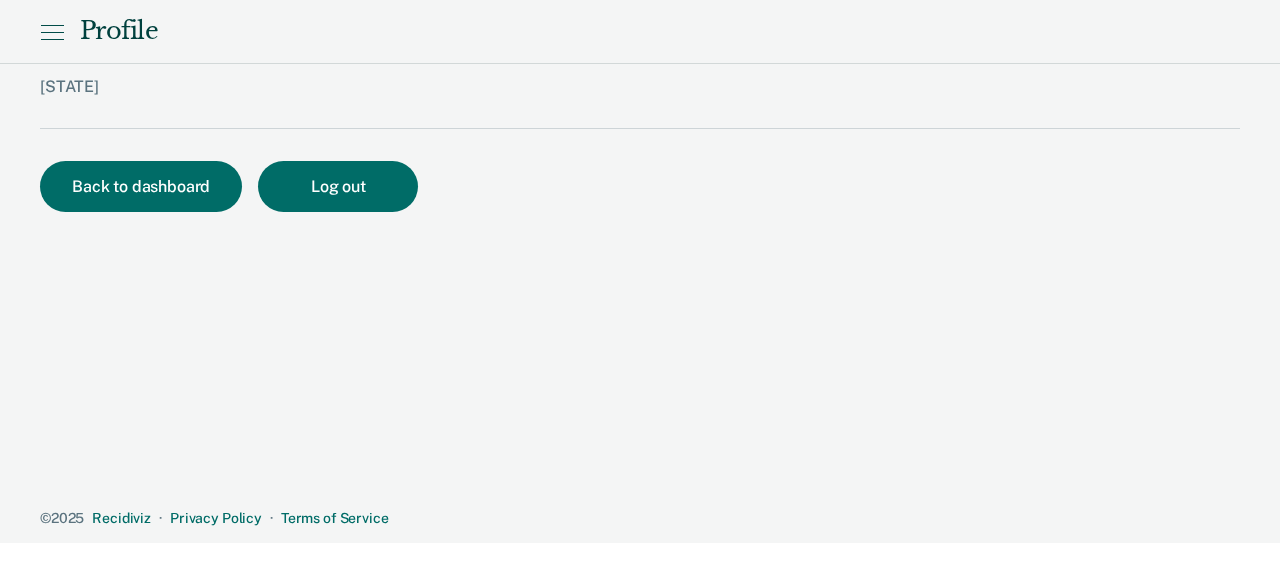 click at bounding box center (53, 25) 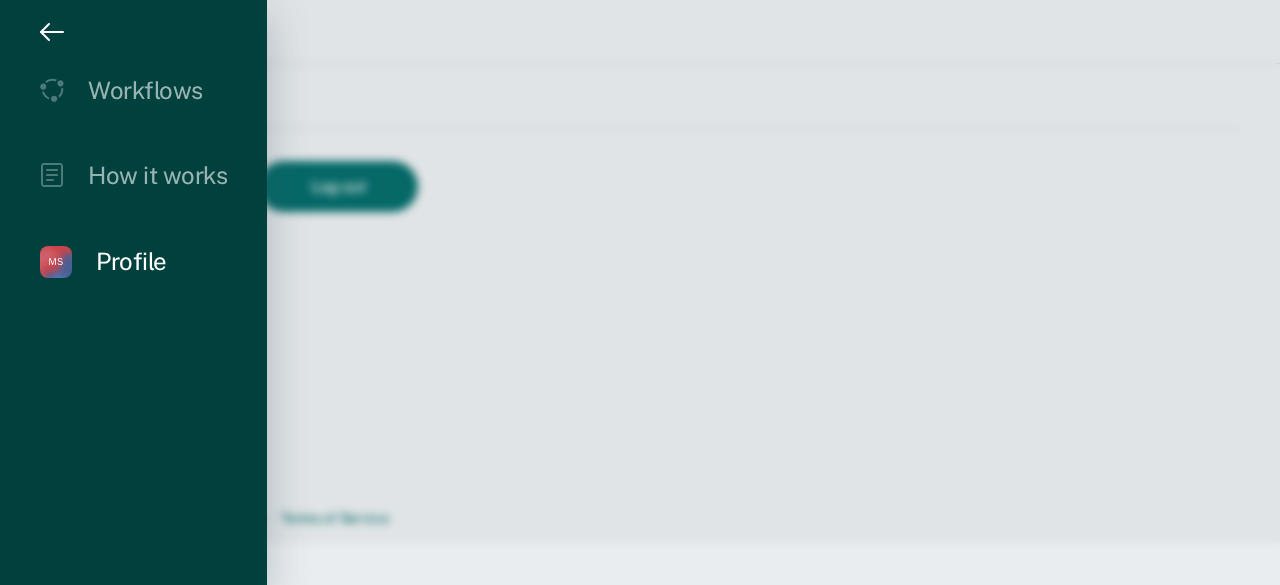 click on "[FIRST] [LAST] M S Profile" at bounding box center (133, 262) 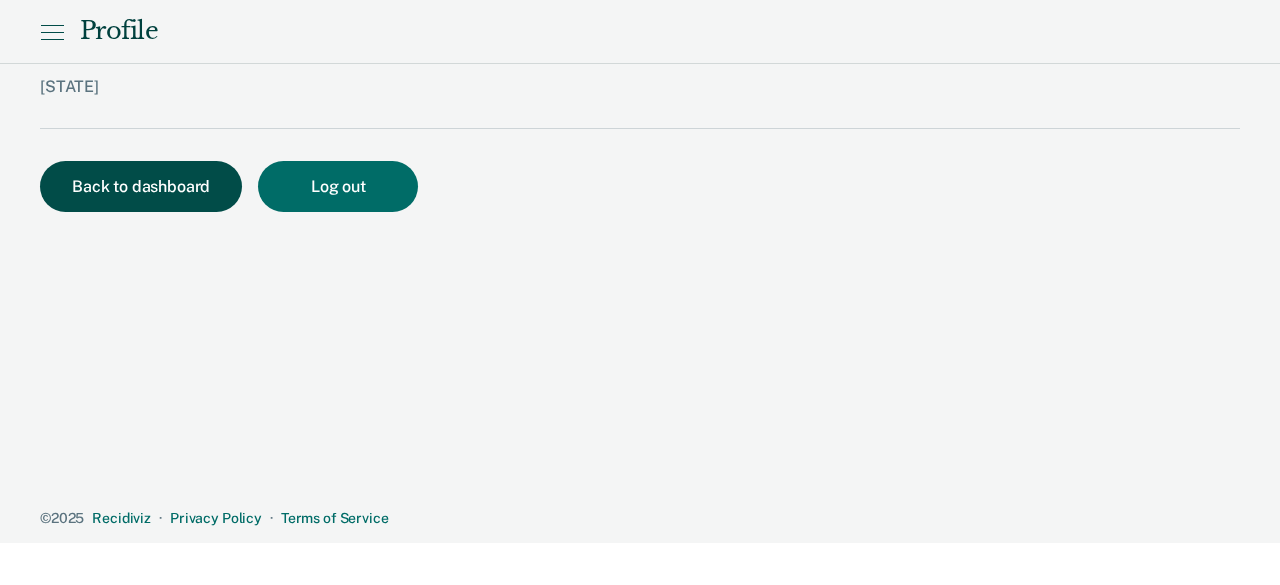 click on "Back to dashboard" at bounding box center (141, 186) 